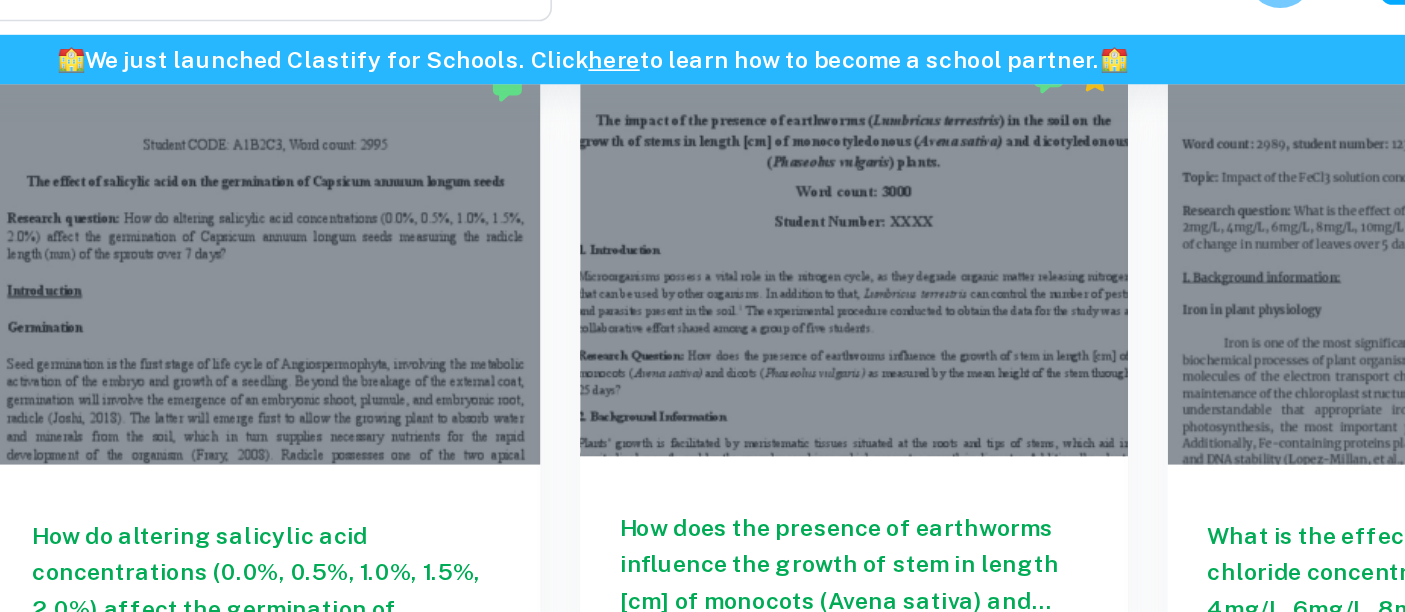 scroll, scrollTop: 1130, scrollLeft: 0, axis: vertical 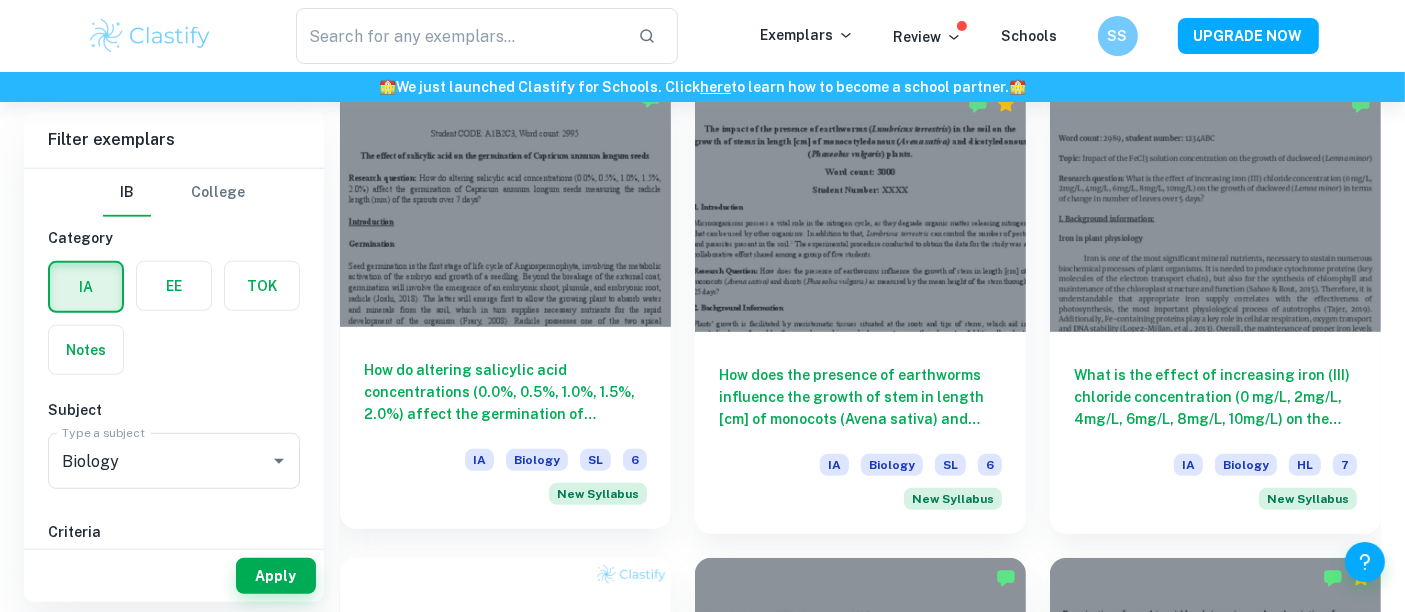 click at bounding box center (505, 203) 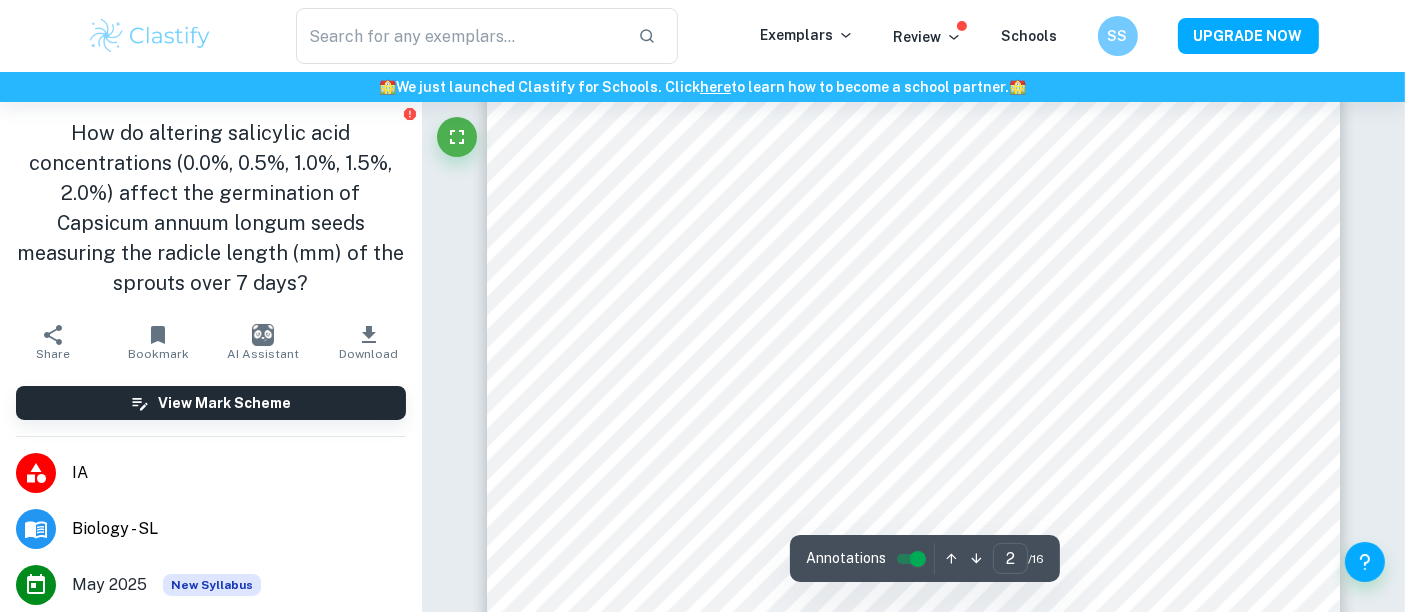 scroll, scrollTop: 1806, scrollLeft: 0, axis: vertical 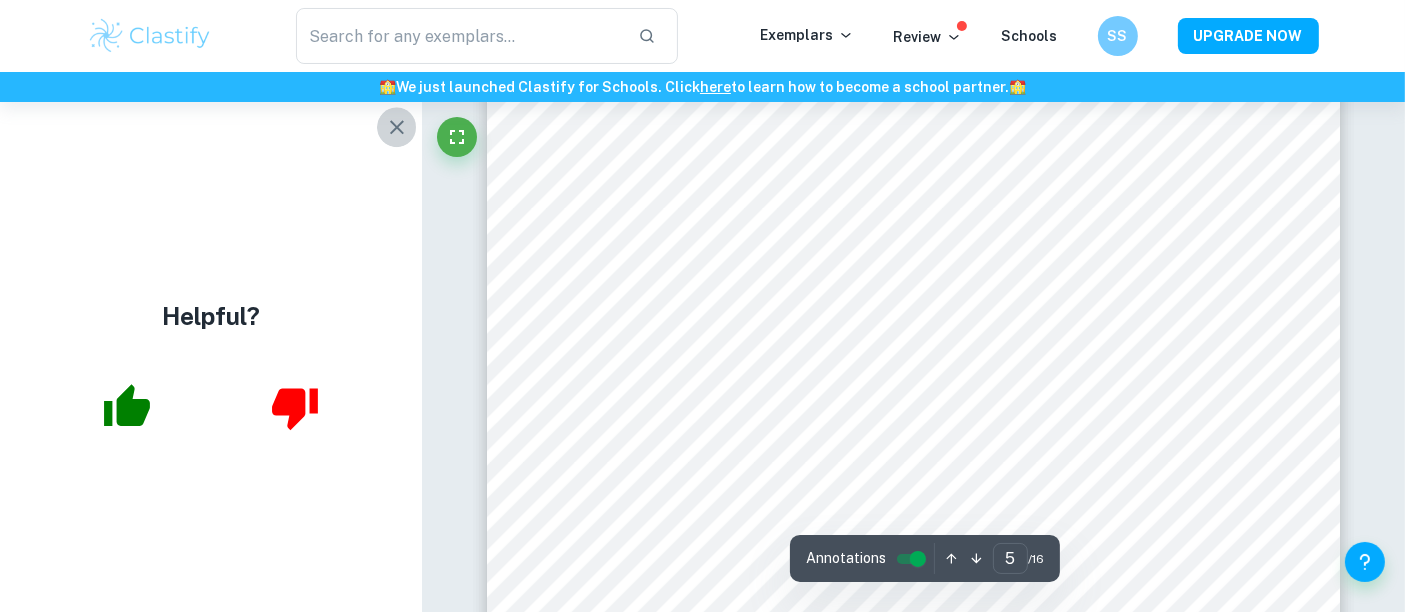 click 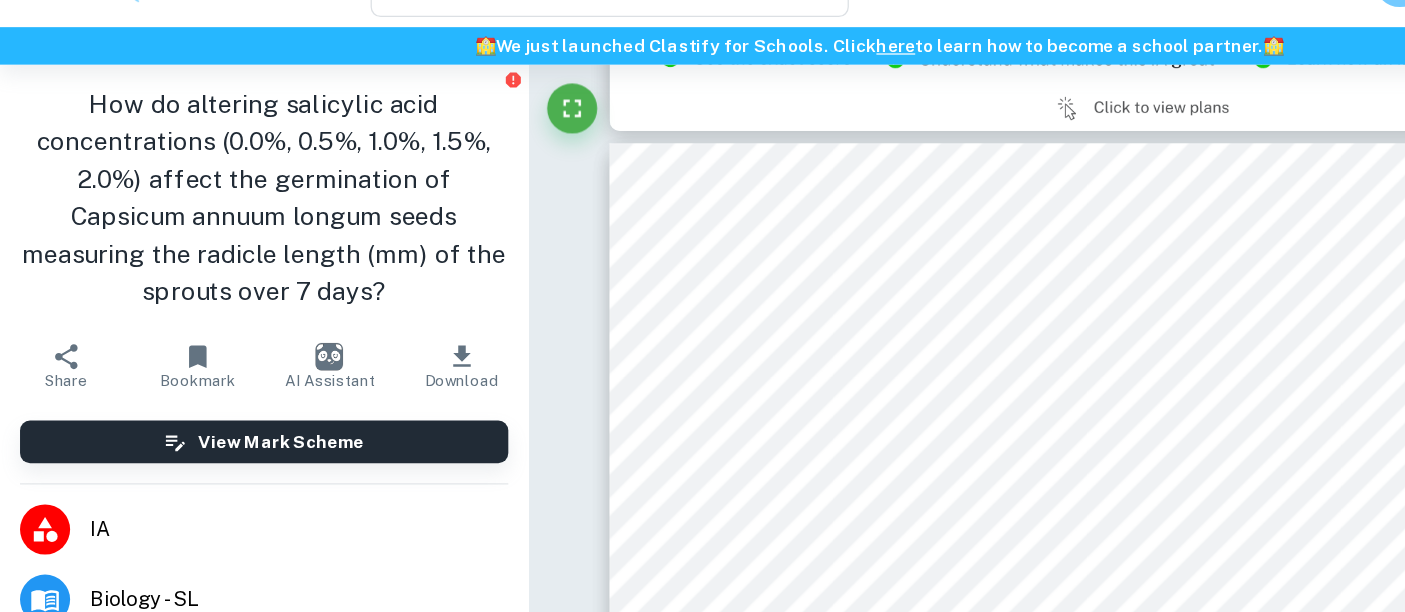 scroll, scrollTop: 17519, scrollLeft: 0, axis: vertical 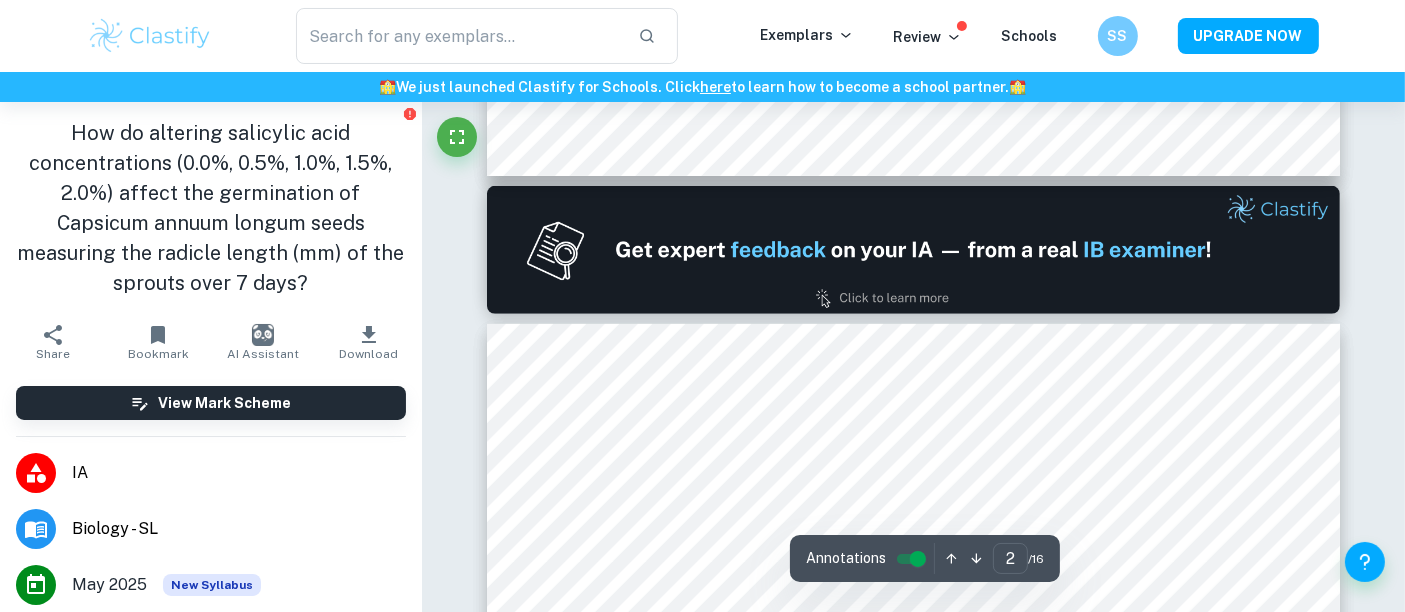 type on "1" 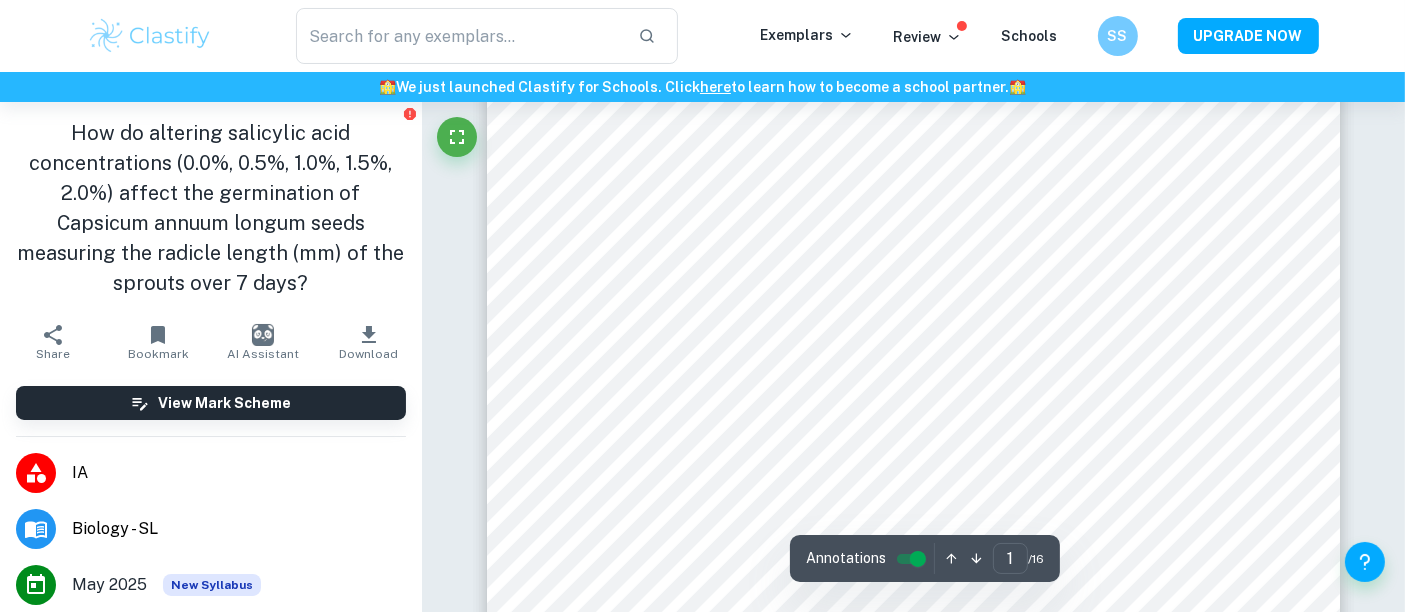 scroll, scrollTop: 0, scrollLeft: 0, axis: both 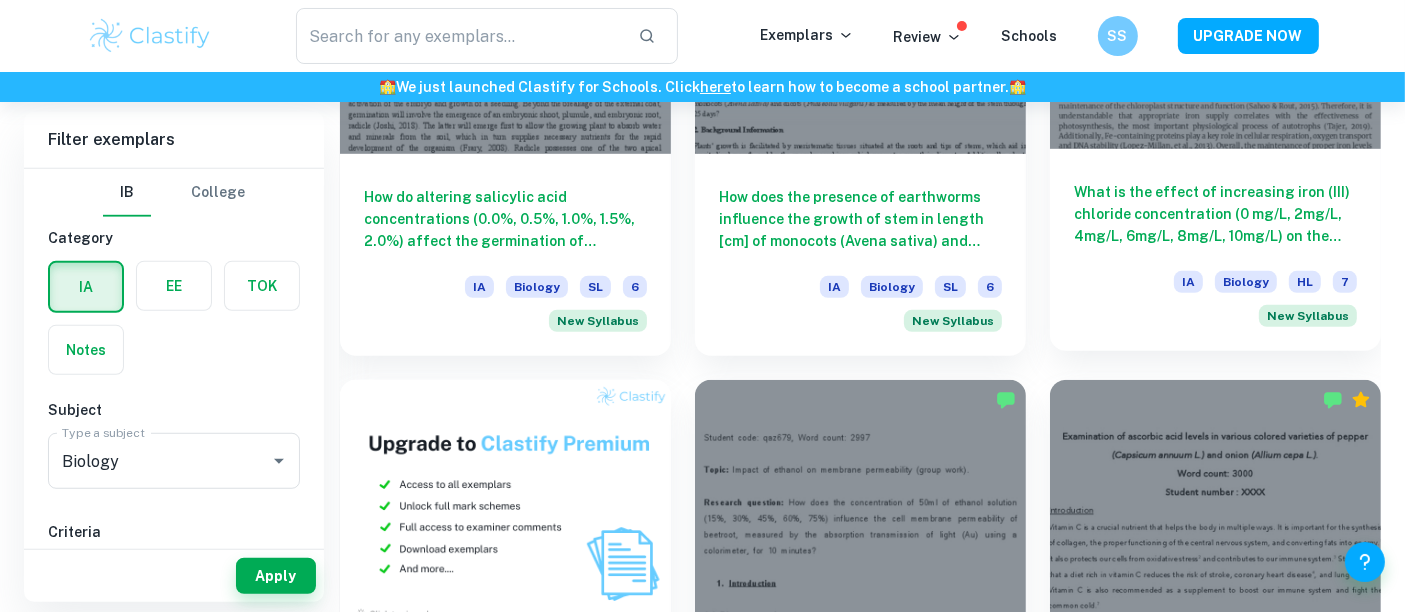 click on "What is the effect of increasing iron (III) chloride concentration (0 mg/L, 2mg/L, 4mg/L, 6mg/L, 8mg/L, 10mg/L) on the growth of duckweed (Lemna minor) in terms of change in number of leaves over 5 days?" at bounding box center (1215, 214) 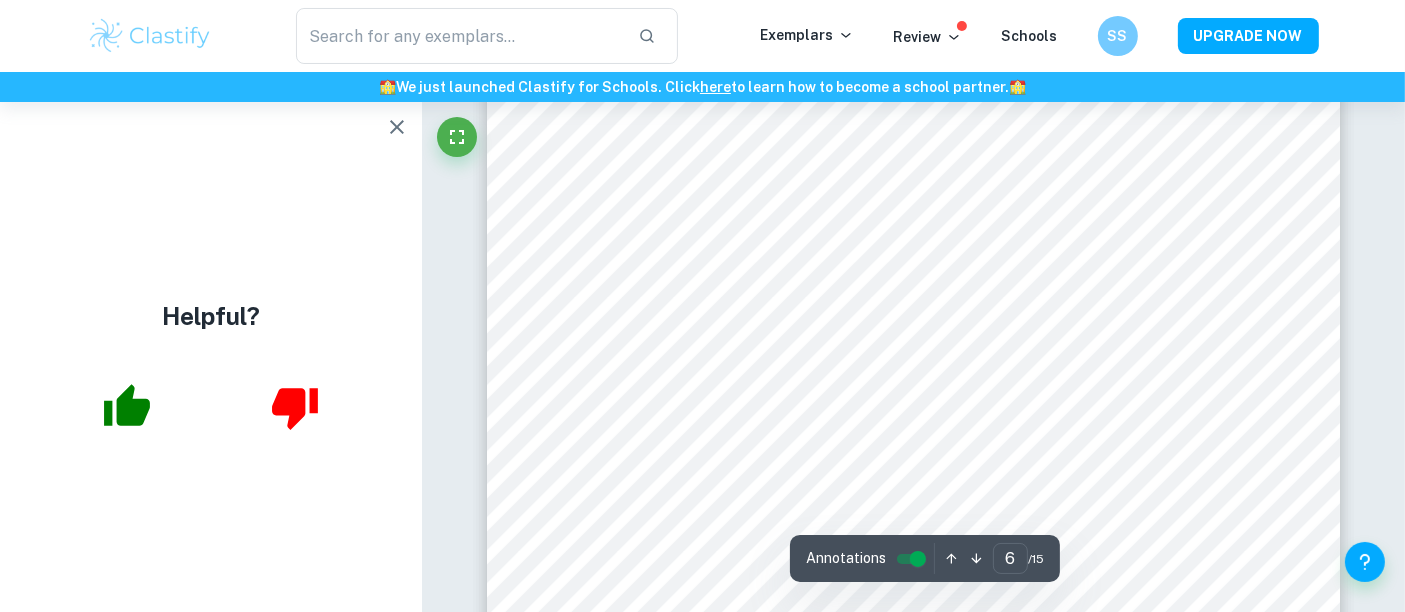 scroll, scrollTop: 6674, scrollLeft: 0, axis: vertical 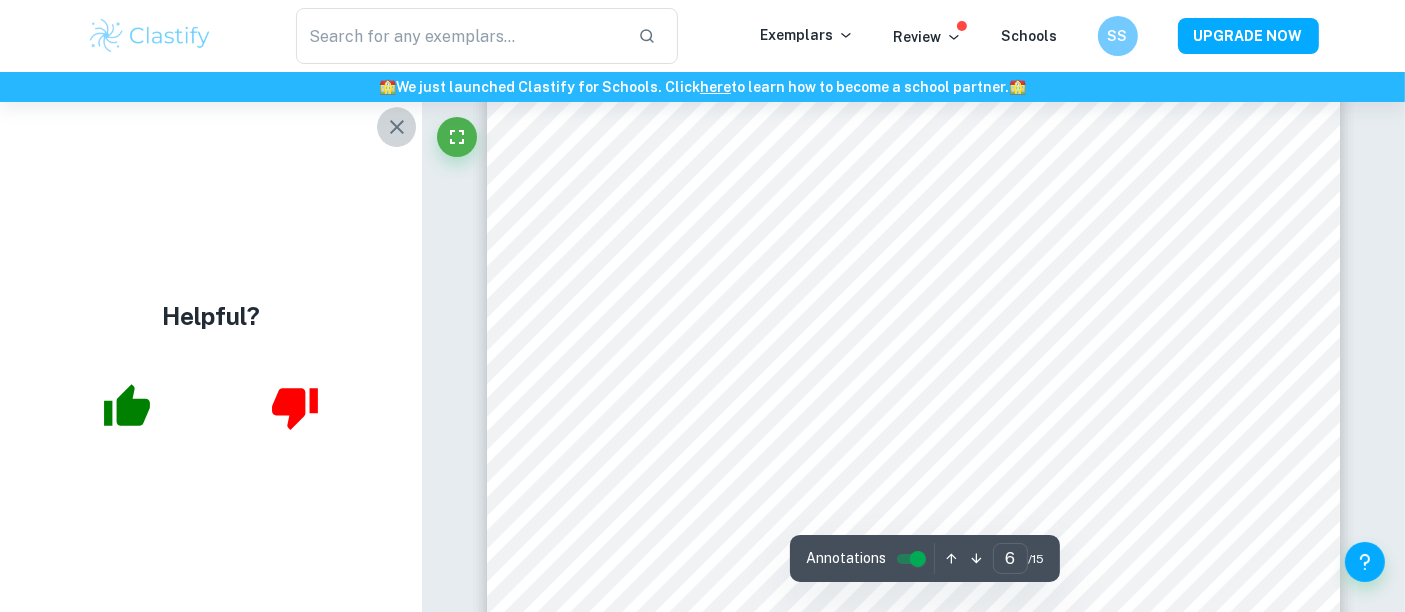click 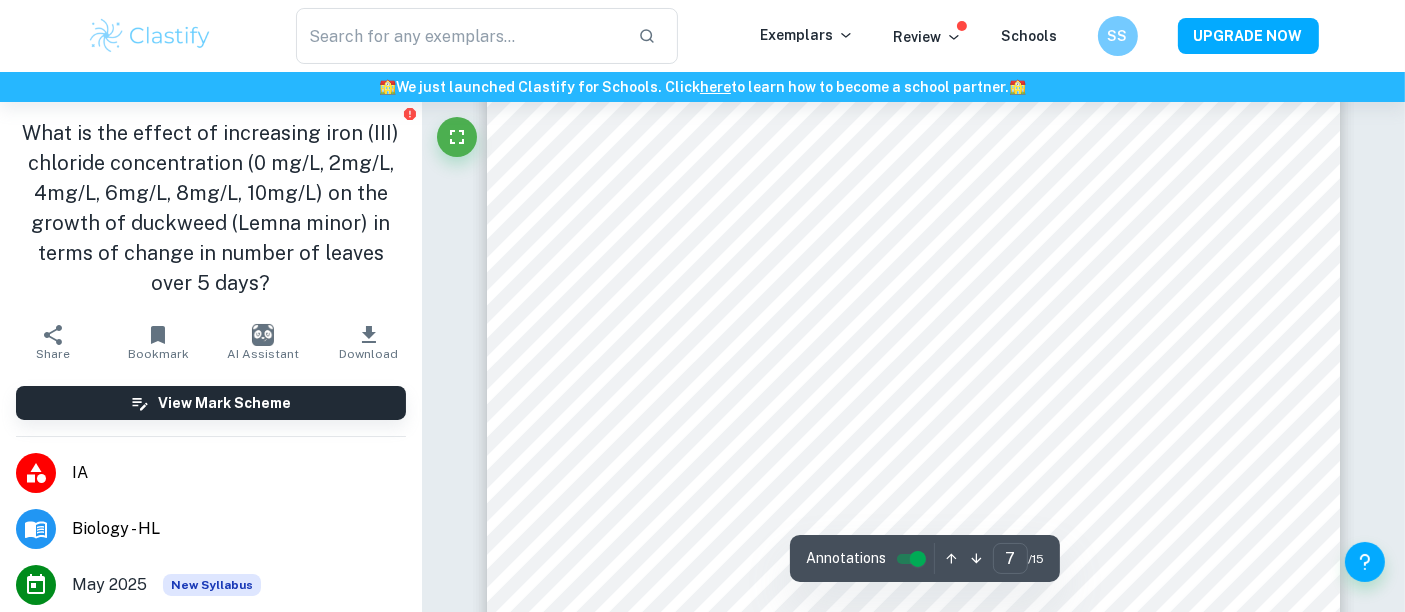 scroll, scrollTop: 7786, scrollLeft: 0, axis: vertical 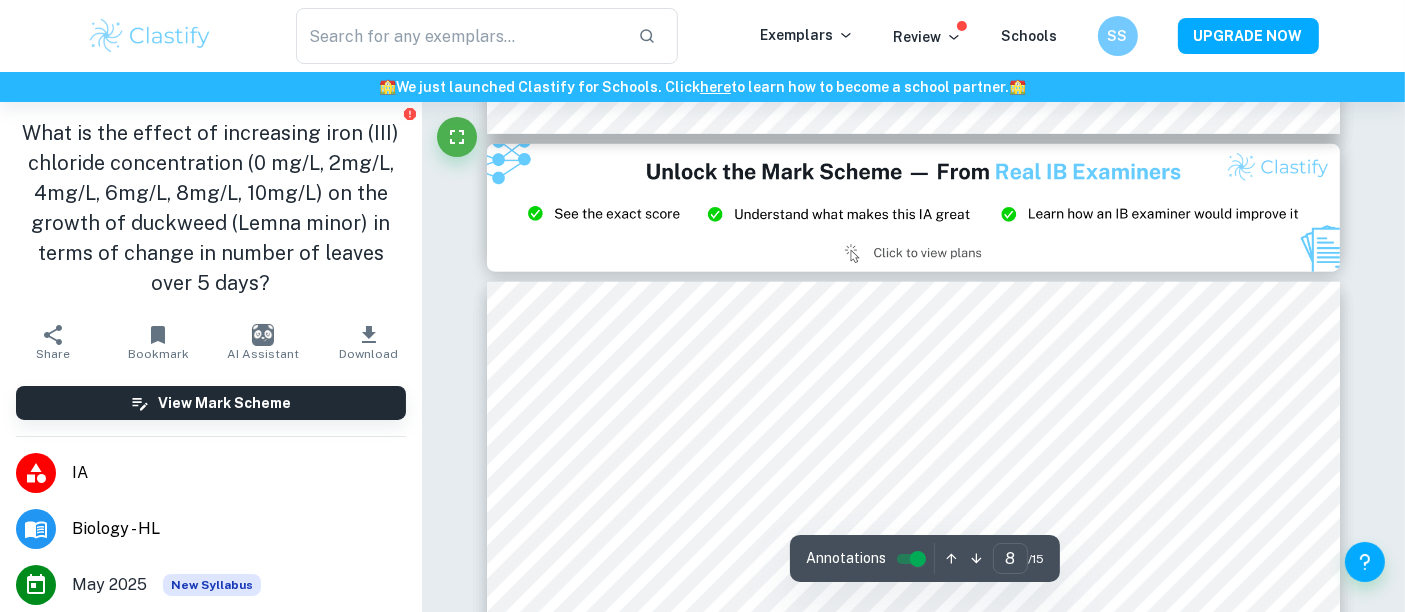 type on "9" 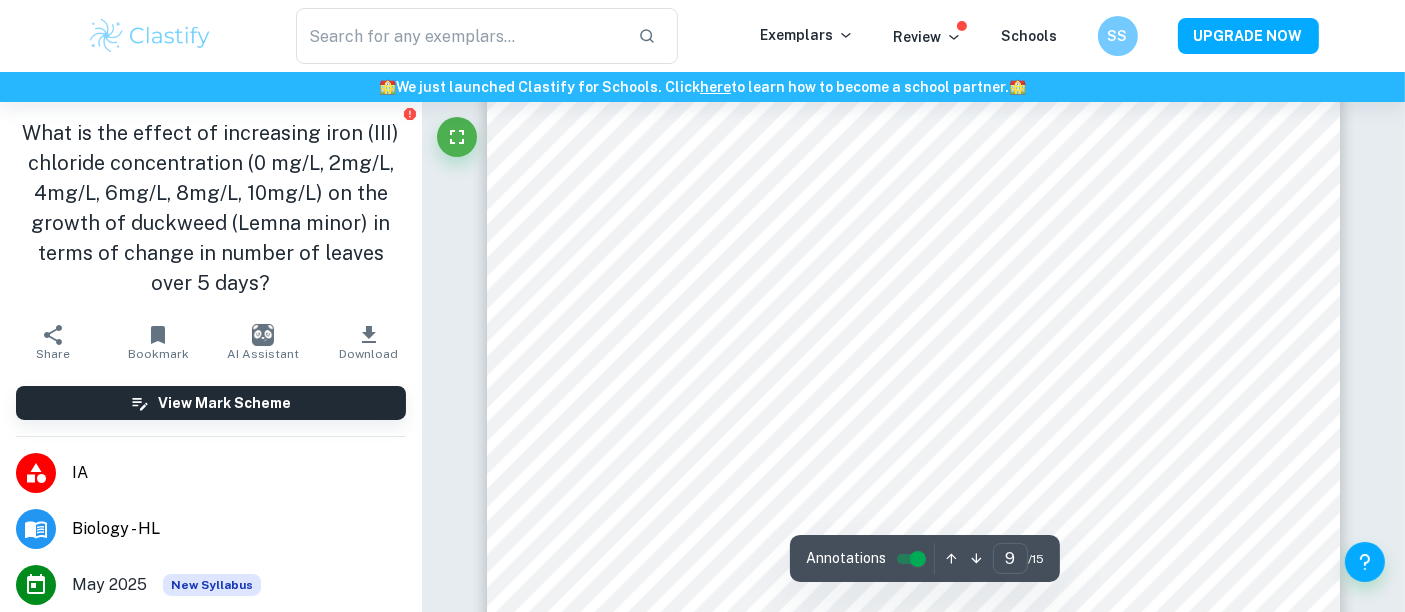 scroll, scrollTop: 10782, scrollLeft: 0, axis: vertical 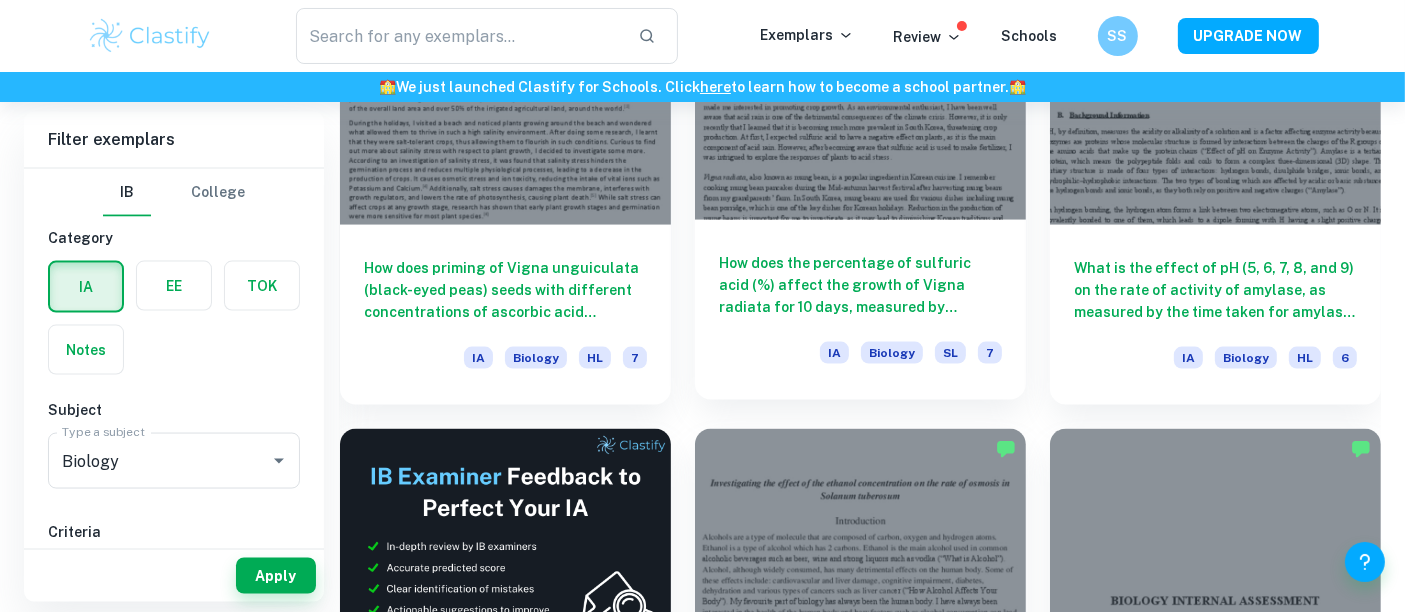 click at bounding box center [860, 96] 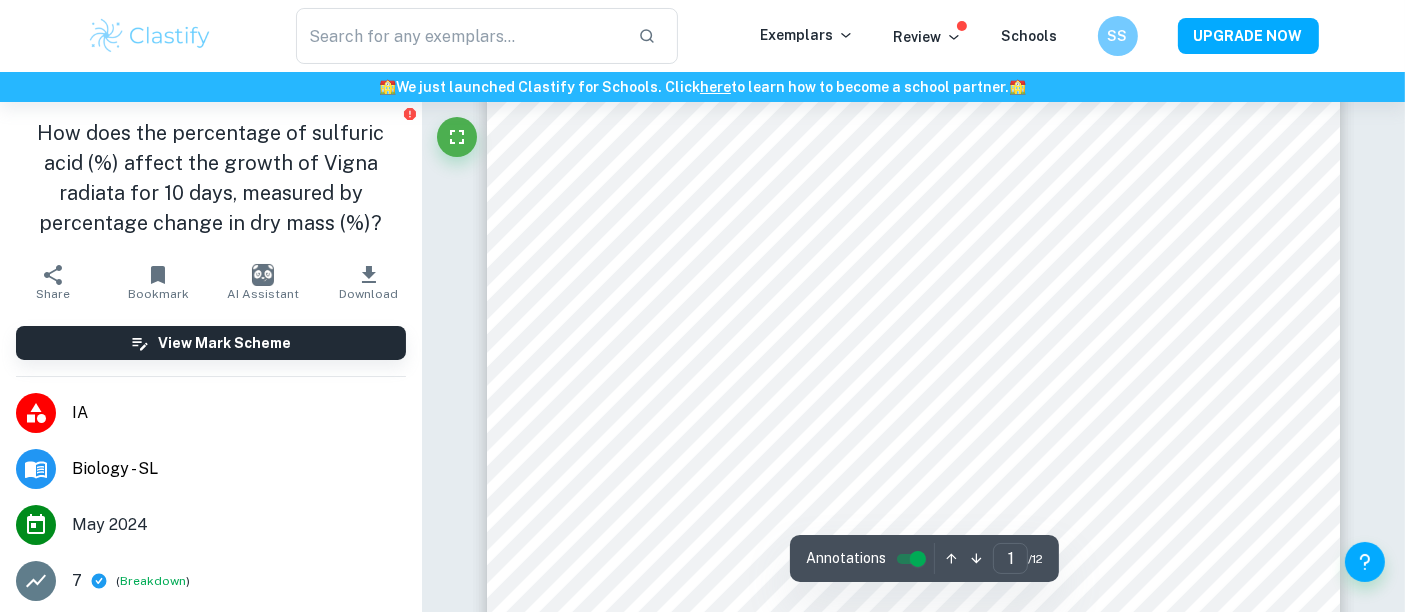 scroll, scrollTop: 683, scrollLeft: 0, axis: vertical 